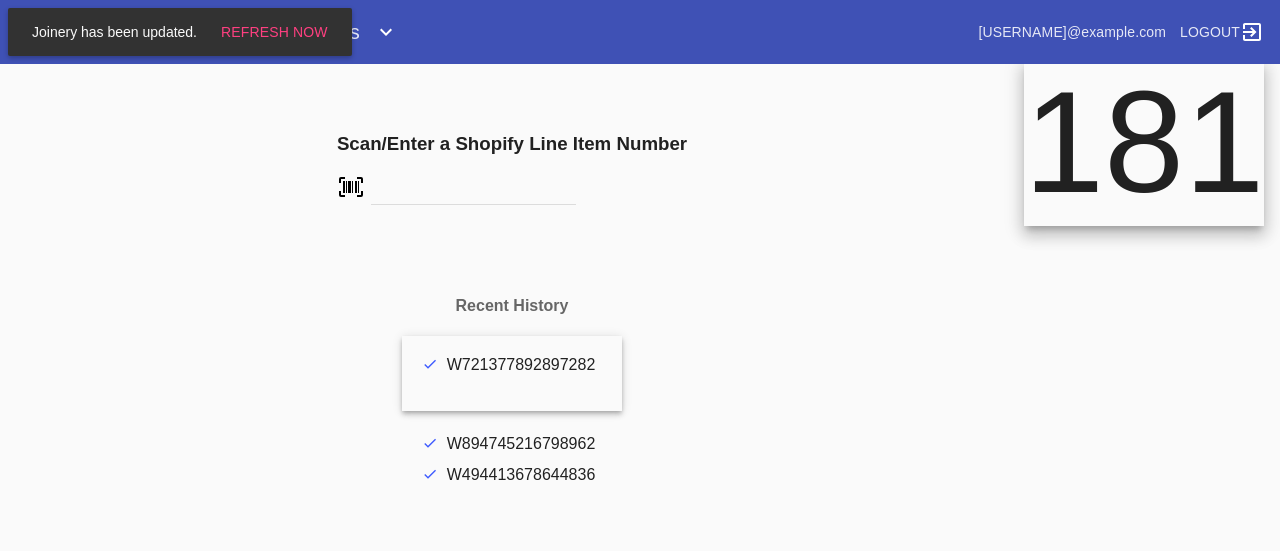 scroll, scrollTop: 0, scrollLeft: 0, axis: both 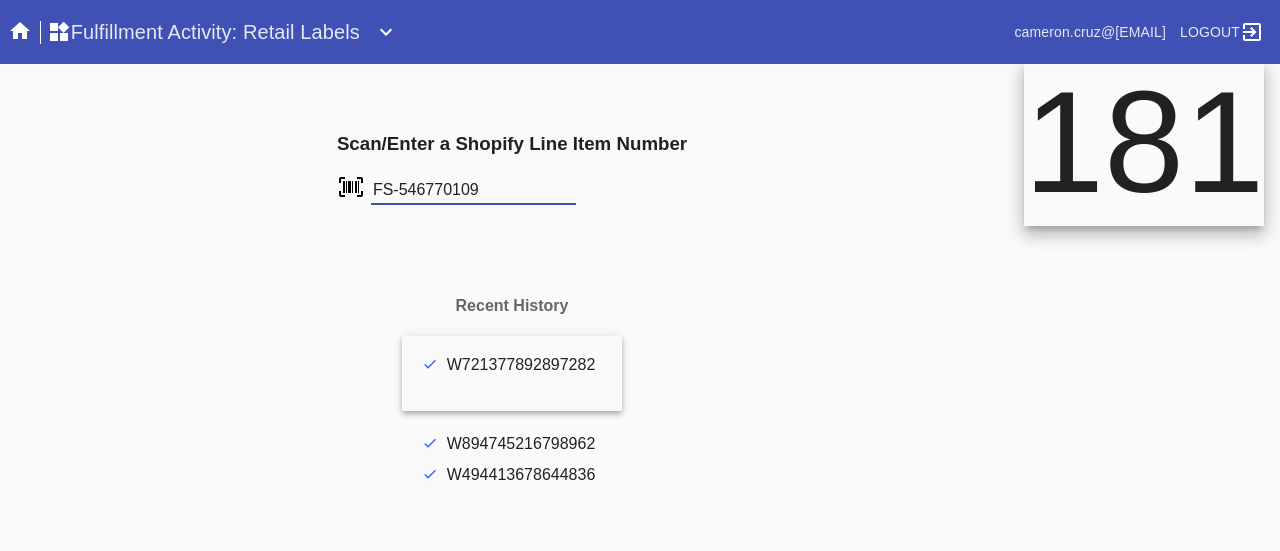 type on "FS-546770109" 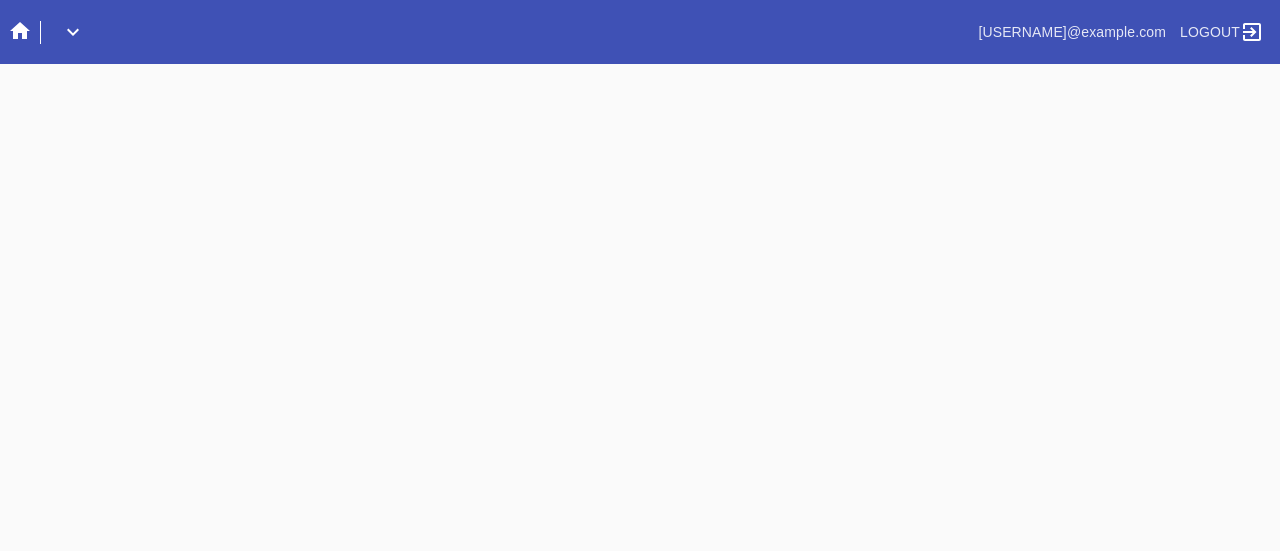 scroll, scrollTop: 0, scrollLeft: 0, axis: both 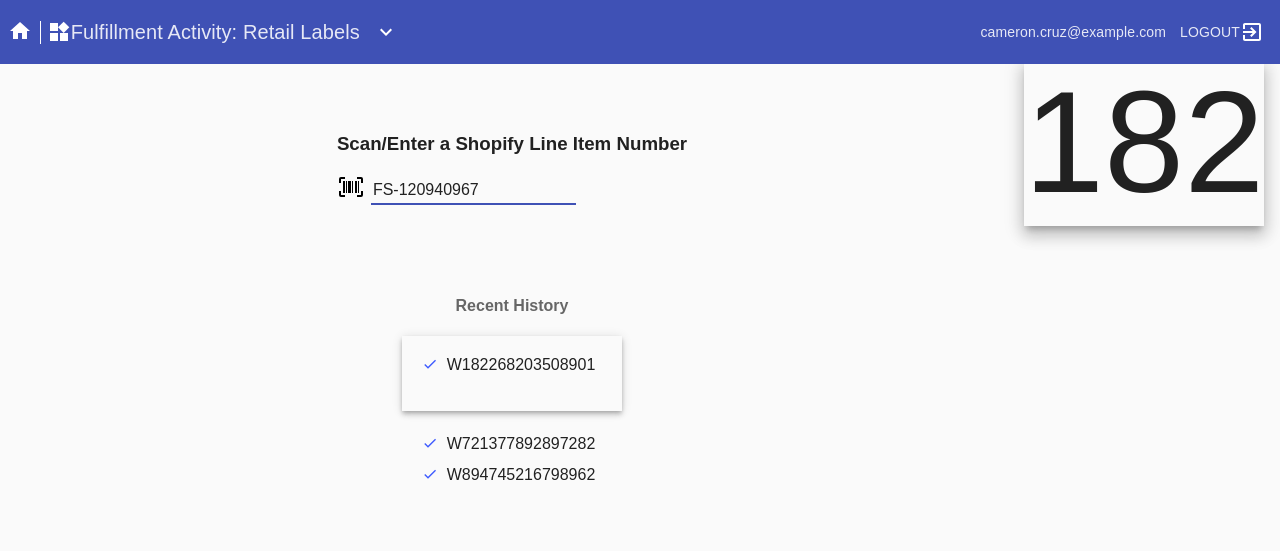 type on "FS-120940967" 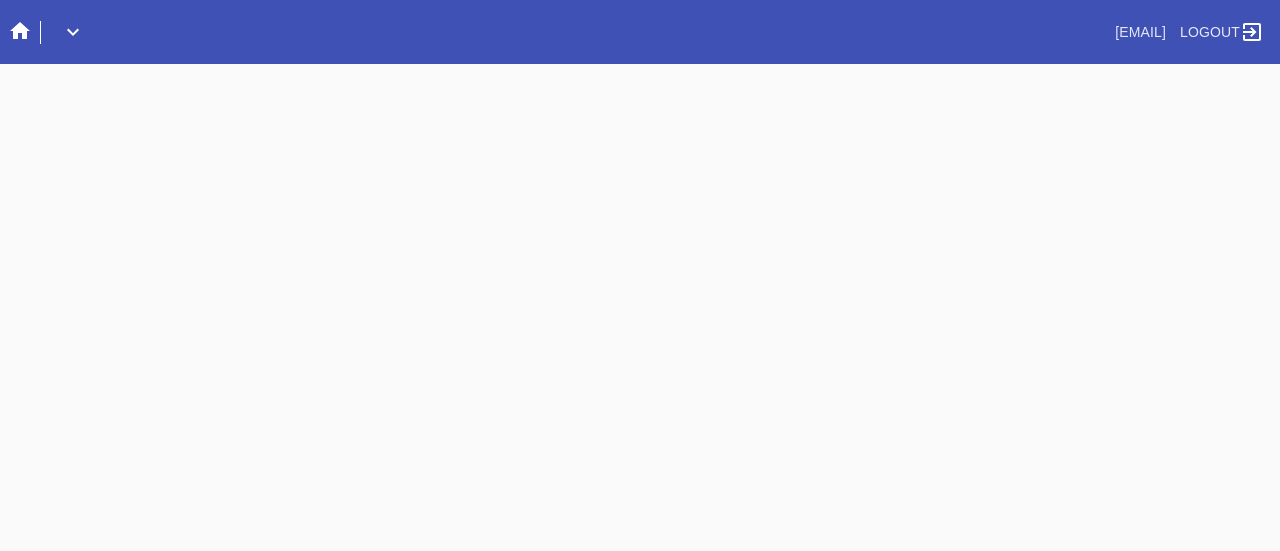 scroll, scrollTop: 0, scrollLeft: 0, axis: both 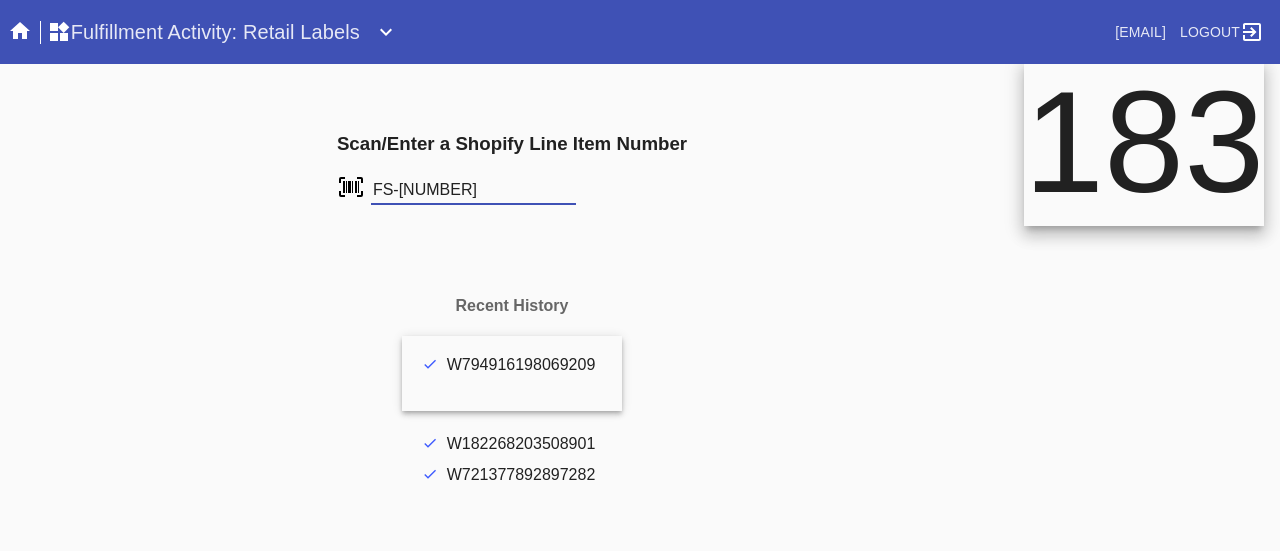 type on "FS-130956900" 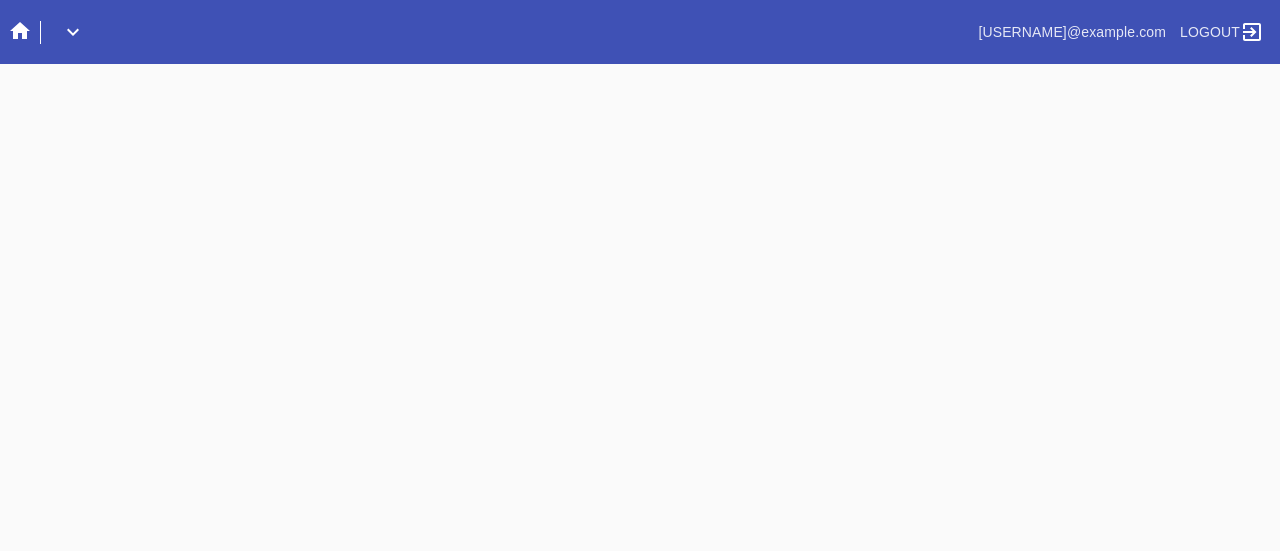 scroll, scrollTop: 0, scrollLeft: 0, axis: both 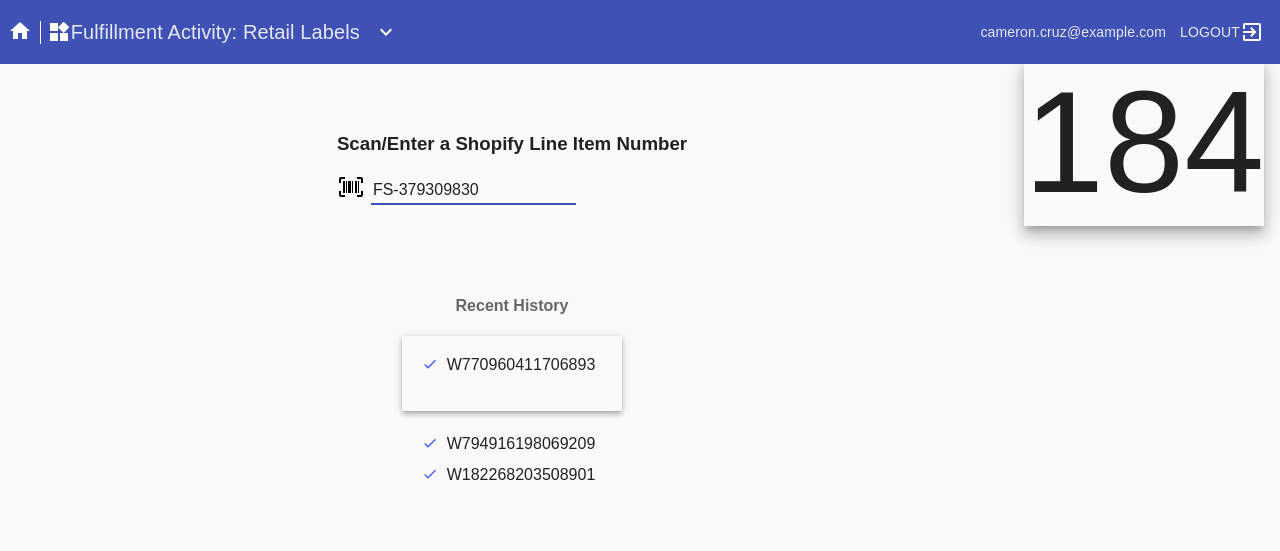 type on "FS-379309830" 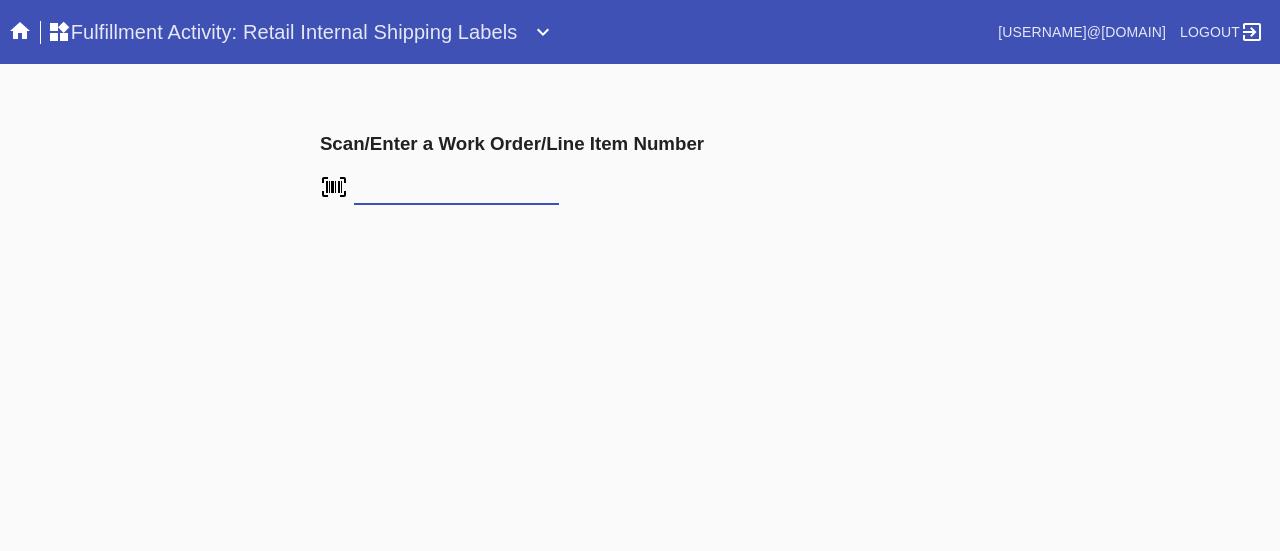 scroll, scrollTop: 0, scrollLeft: 0, axis: both 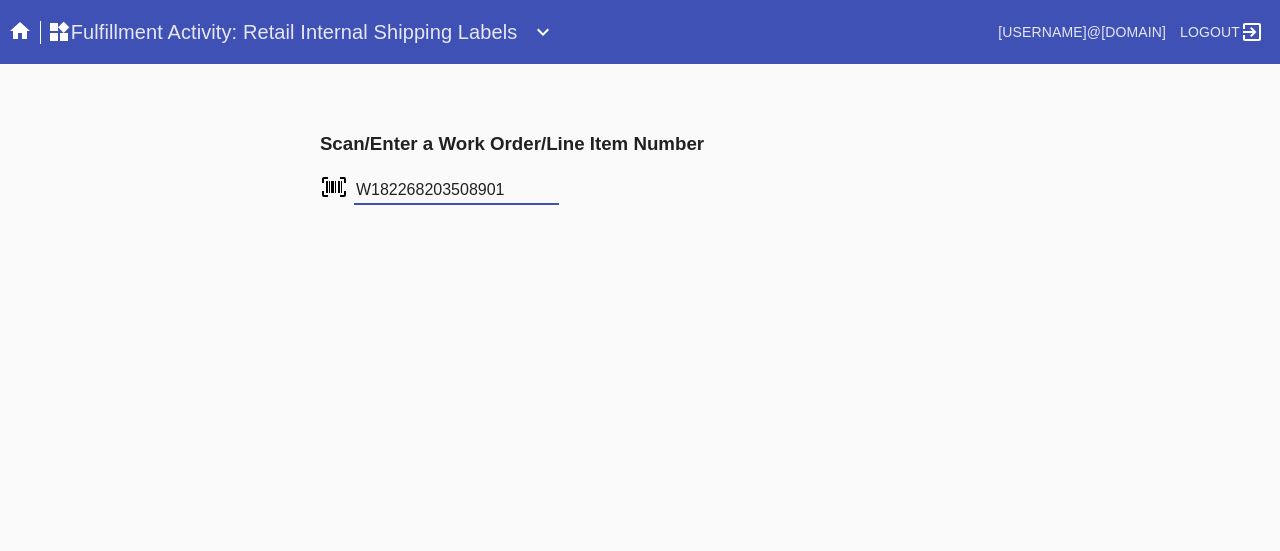 type on "W182268203508901" 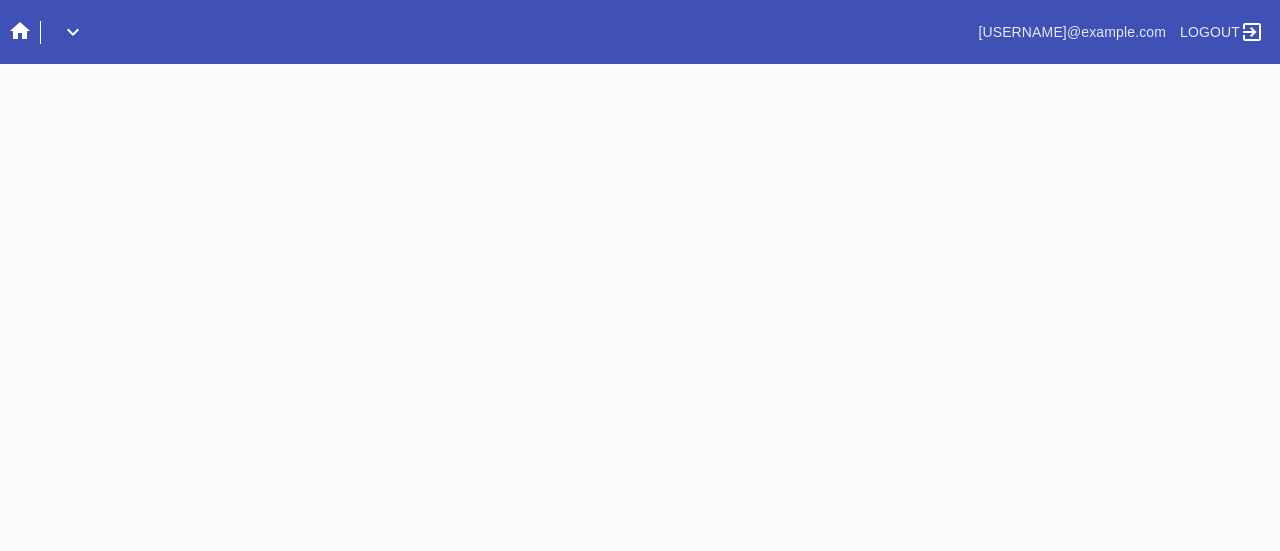 scroll, scrollTop: 0, scrollLeft: 0, axis: both 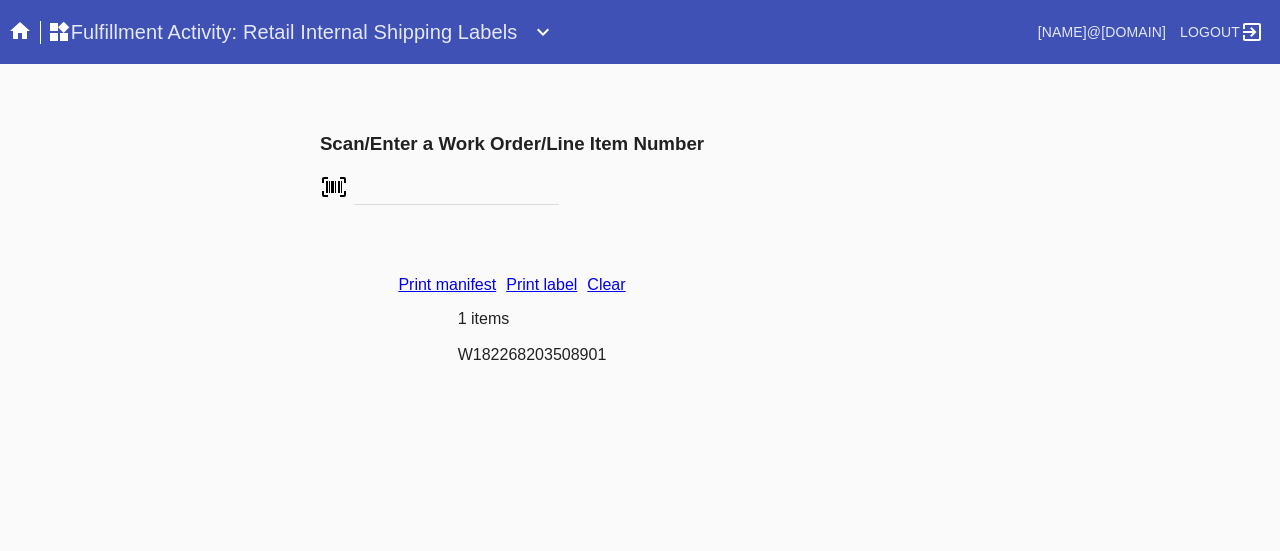 click on "Print manifest Print label Clear 1 items   W182268203508901" at bounding box center (511, 328) 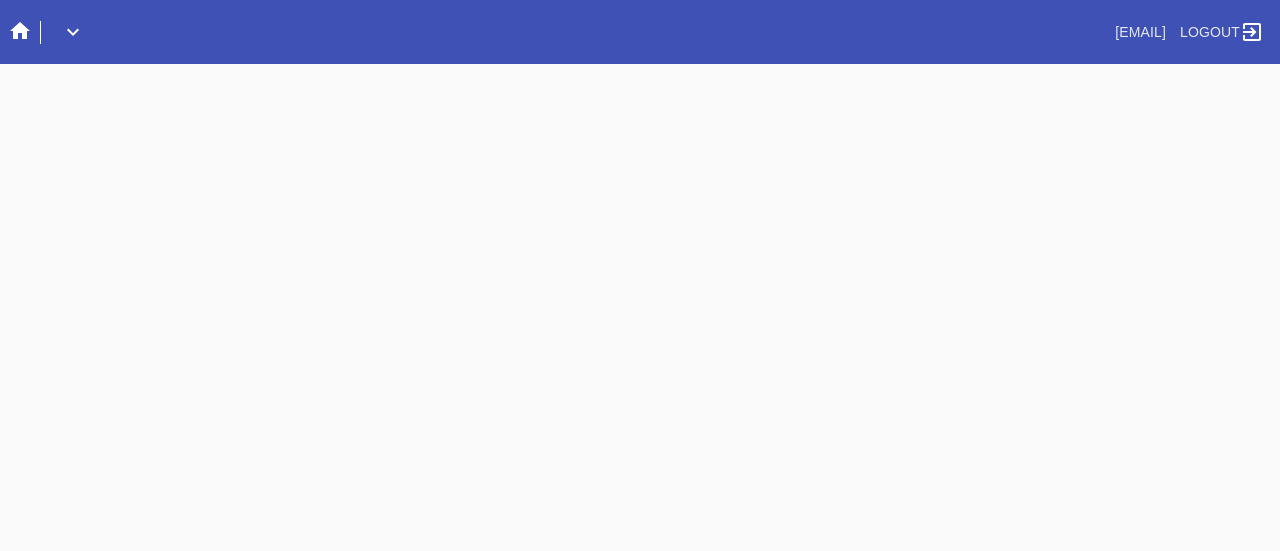 scroll, scrollTop: 0, scrollLeft: 0, axis: both 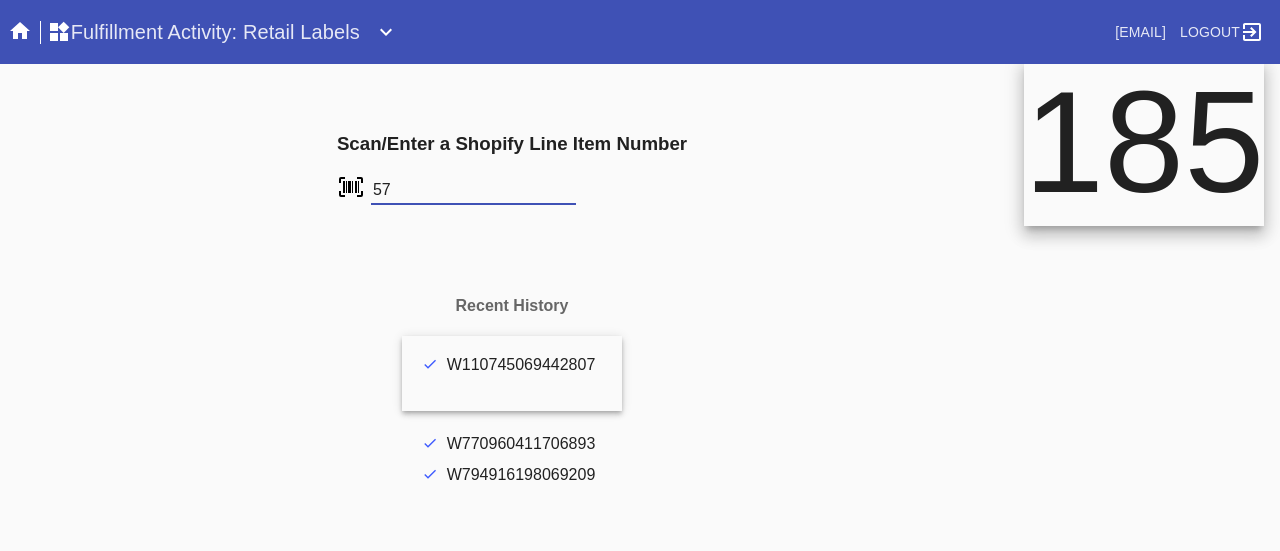 type on "5" 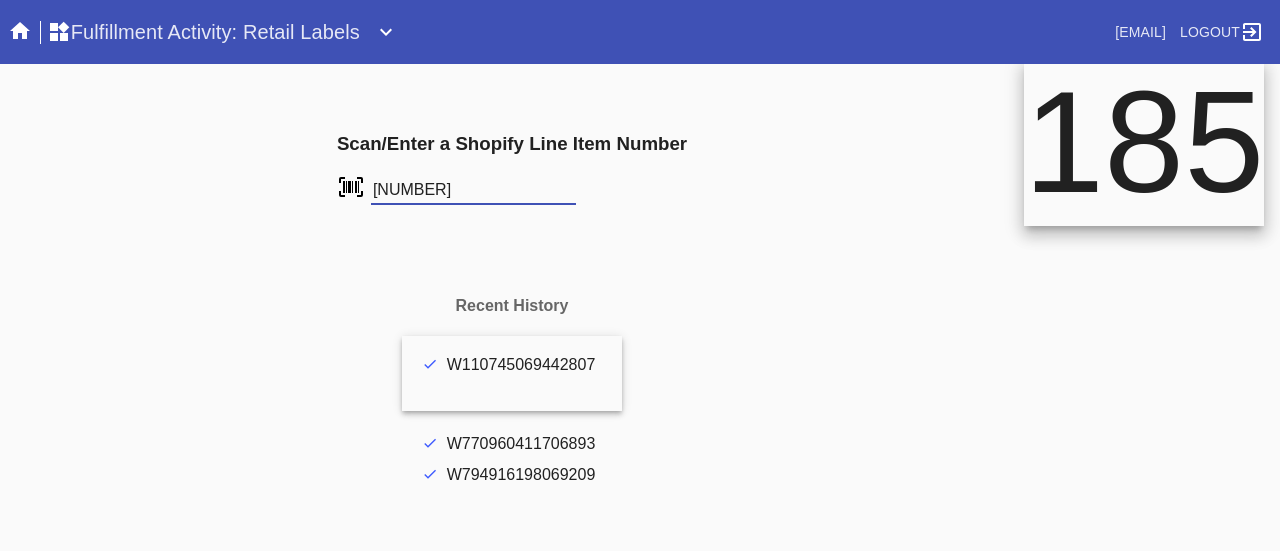 type on "[NUMBER]" 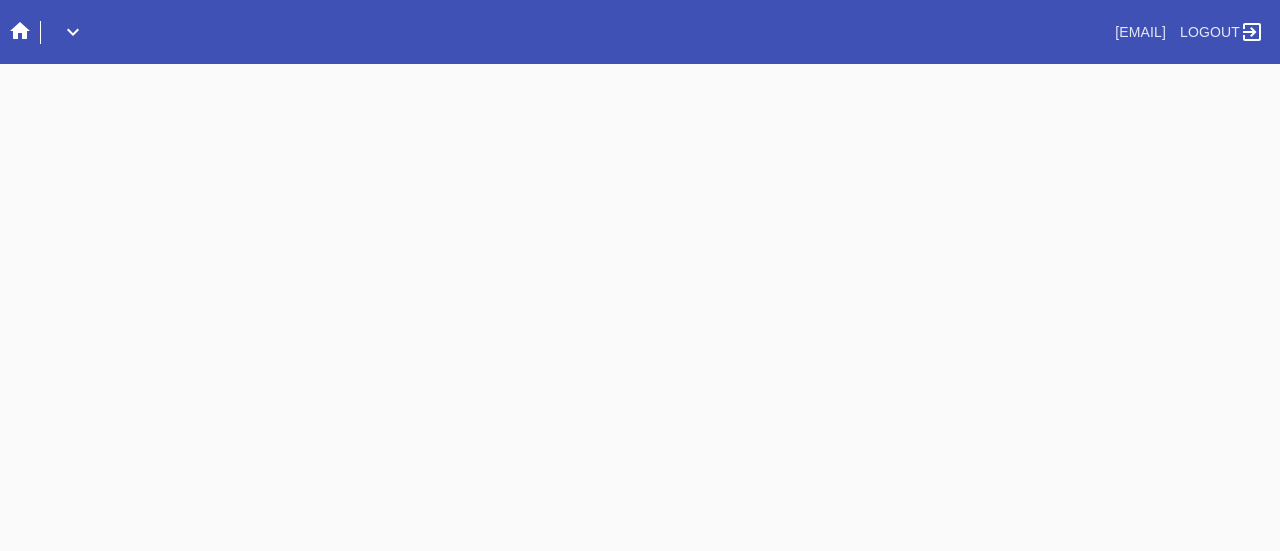 scroll, scrollTop: 0, scrollLeft: 0, axis: both 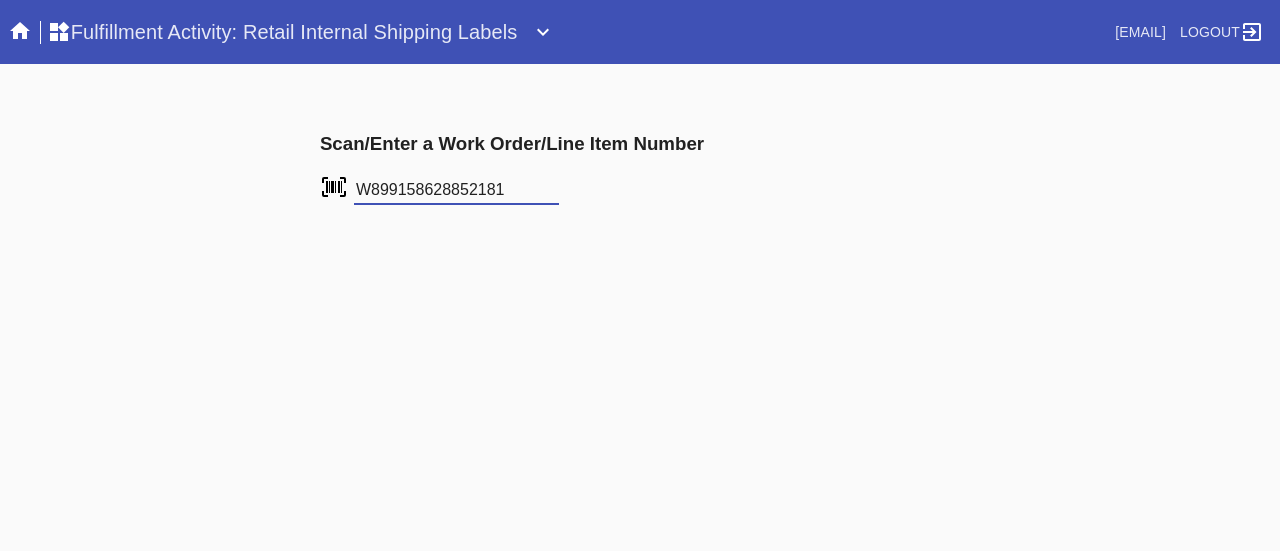 type on "W899158628852181" 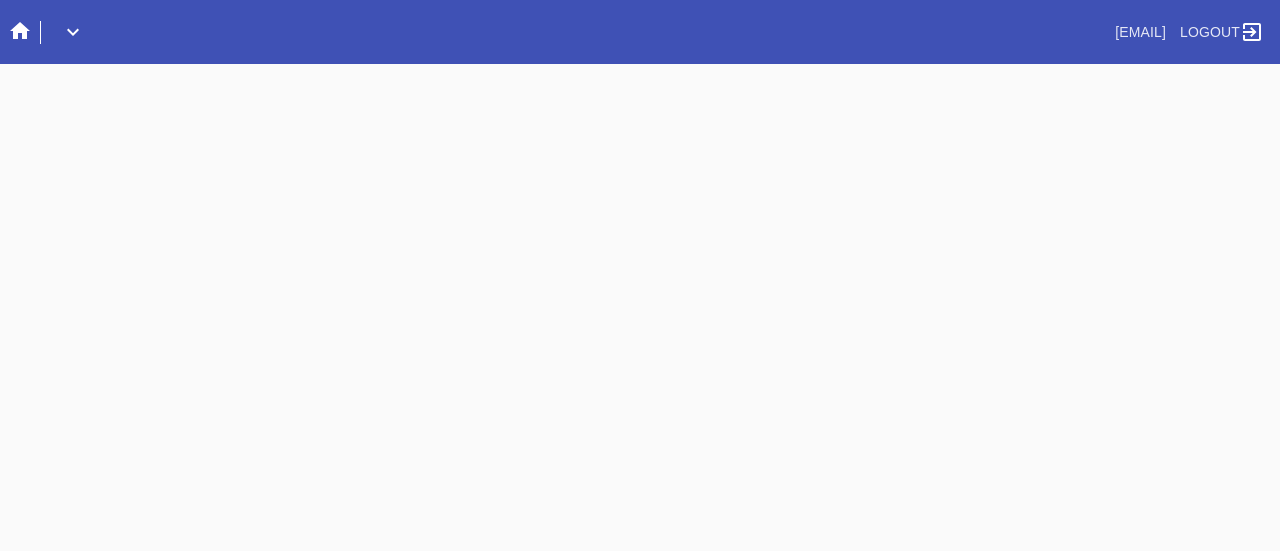 scroll, scrollTop: 0, scrollLeft: 0, axis: both 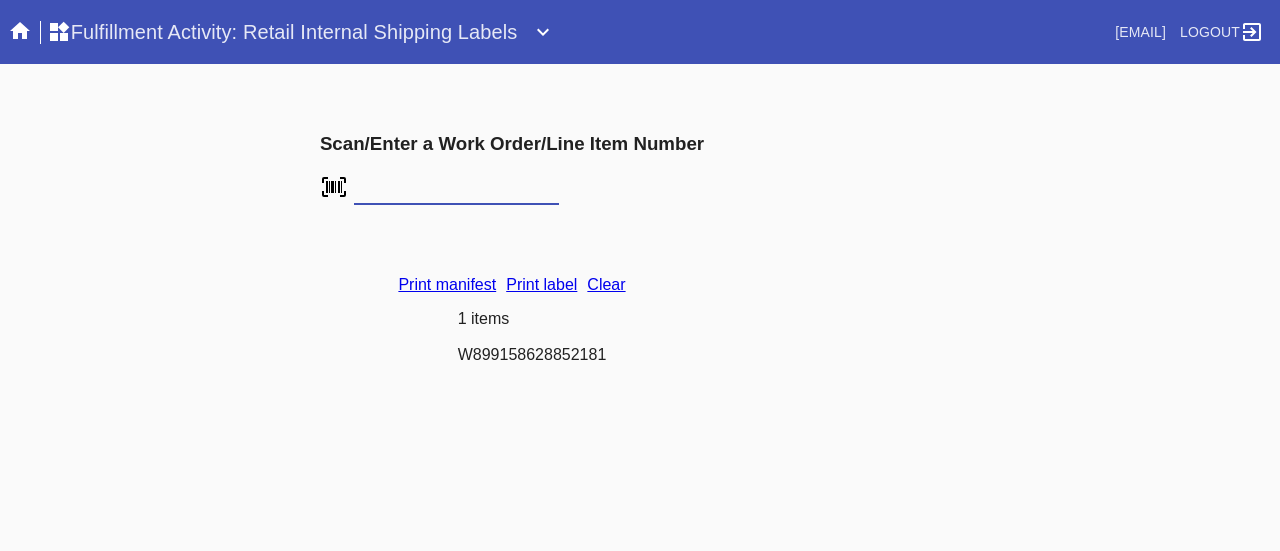 click on "Scan/Enter a Work Order/Line Item Number" at bounding box center (512, 170) 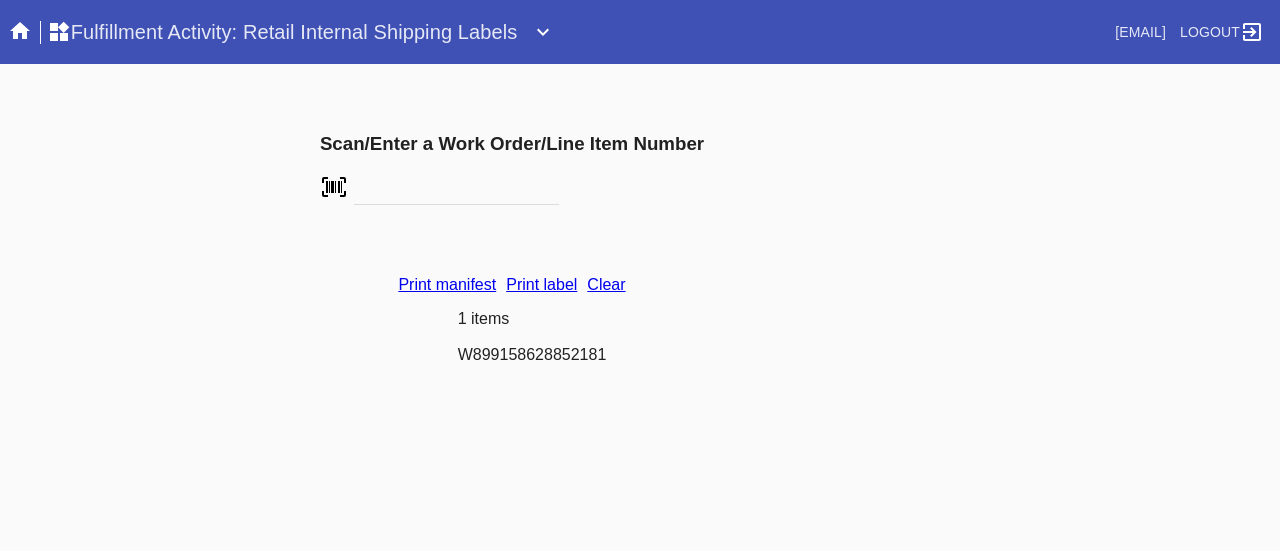 click on "Clear" at bounding box center [606, 284] 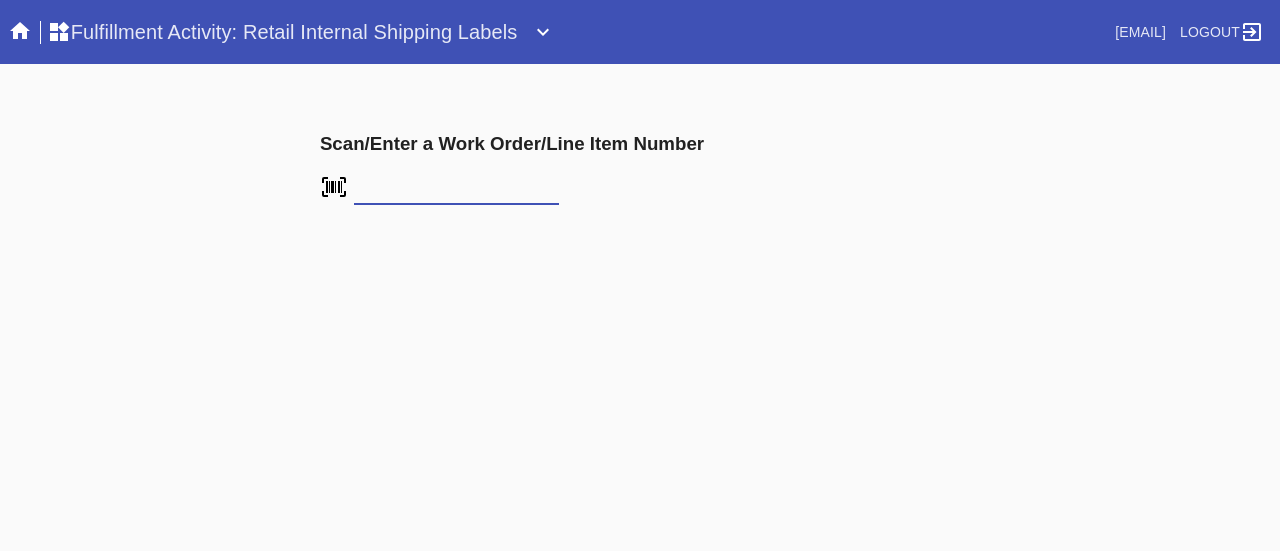 scroll, scrollTop: 0, scrollLeft: 0, axis: both 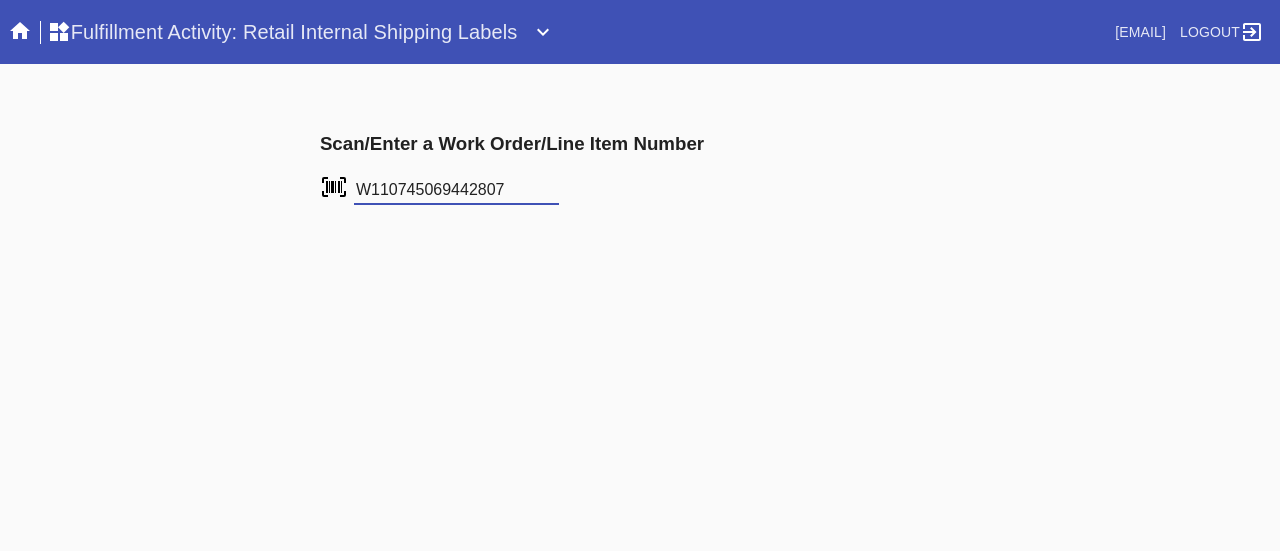 type on "W110745069442807" 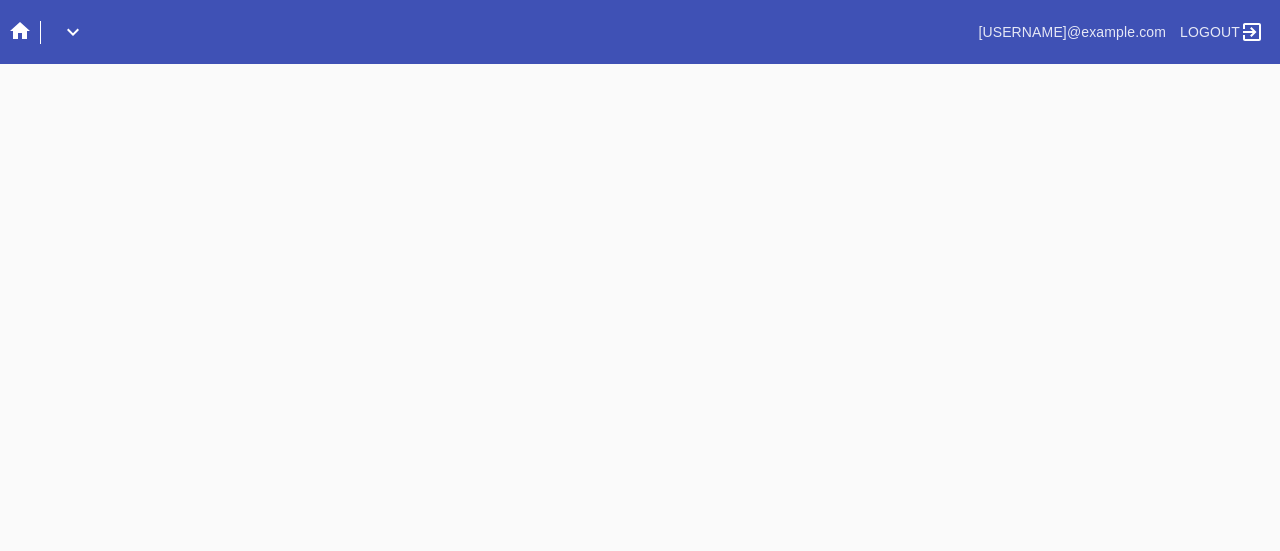 scroll, scrollTop: 0, scrollLeft: 0, axis: both 